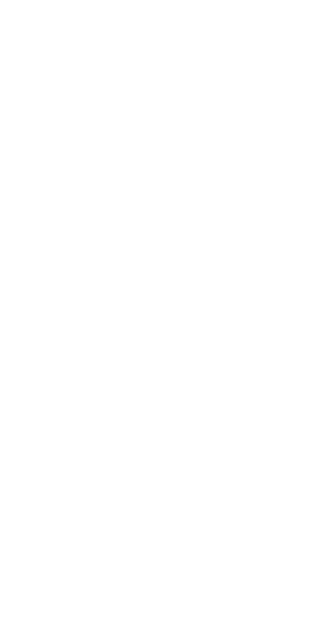 scroll, scrollTop: 0, scrollLeft: 0, axis: both 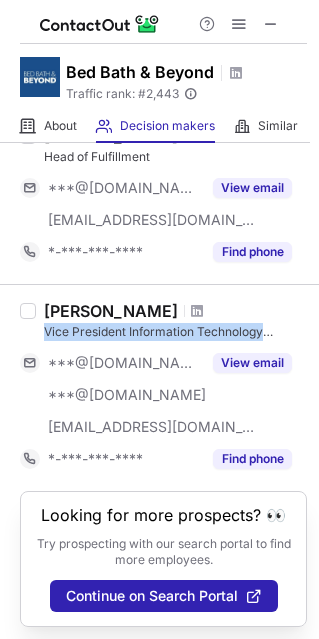 drag, startPoint x: 41, startPoint y: 330, endPoint x: 266, endPoint y: 329, distance: 225.00223 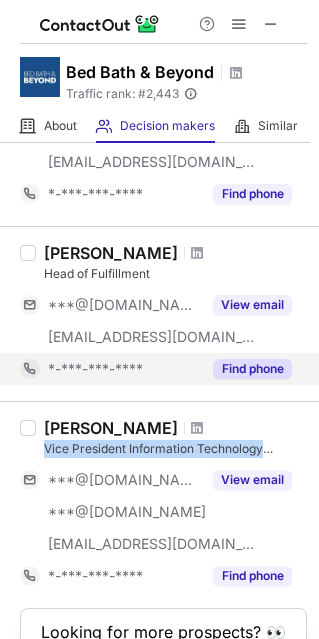 scroll, scrollTop: 1420, scrollLeft: 0, axis: vertical 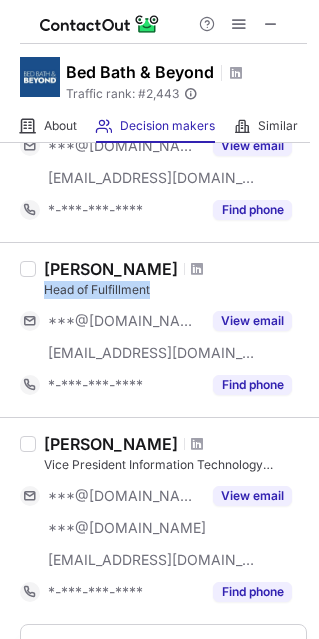 drag, startPoint x: 163, startPoint y: 288, endPoint x: 39, endPoint y: 283, distance: 124.10077 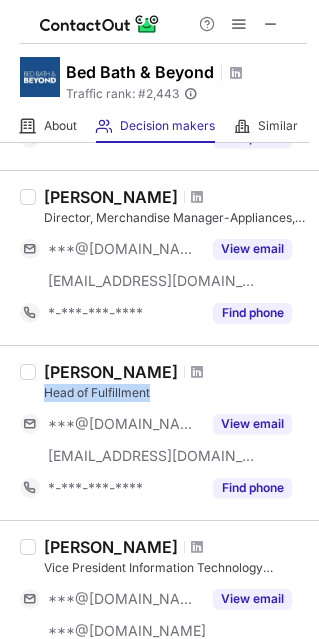 scroll, scrollTop: 1286, scrollLeft: 0, axis: vertical 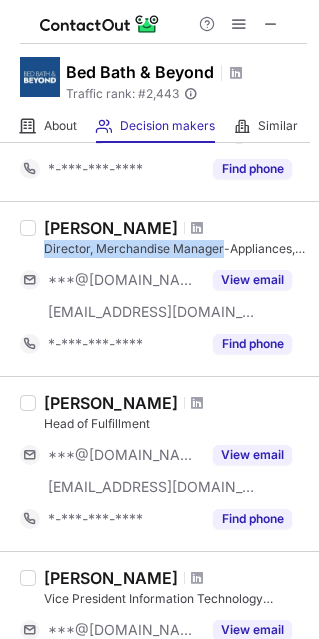 drag, startPoint x: 41, startPoint y: 248, endPoint x: 224, endPoint y: 252, distance: 183.04372 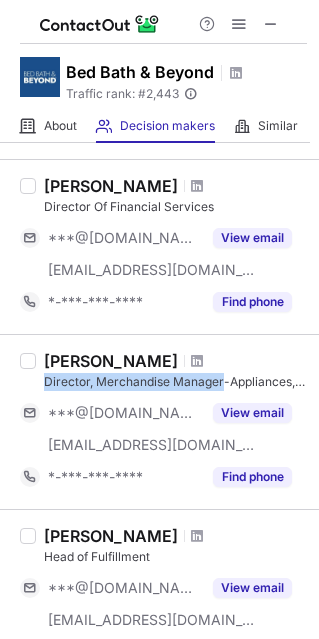 scroll, scrollTop: 1020, scrollLeft: 0, axis: vertical 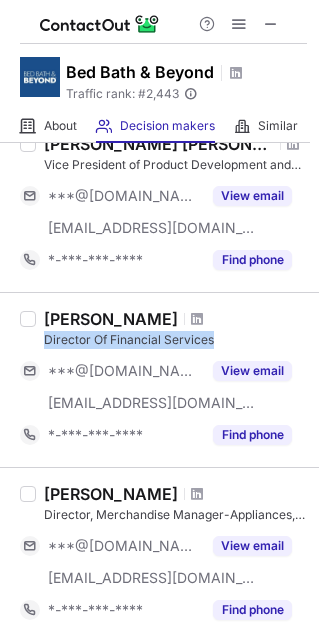 drag, startPoint x: 221, startPoint y: 338, endPoint x: 39, endPoint y: 343, distance: 182.06866 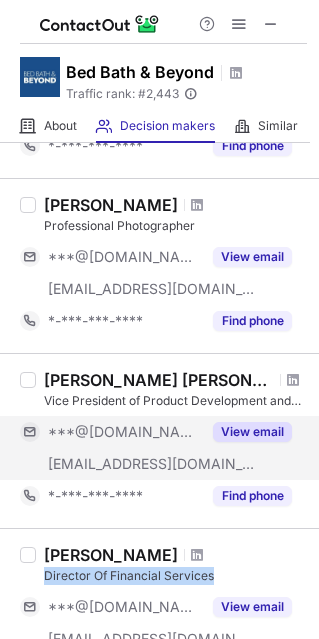 scroll, scrollTop: 753, scrollLeft: 0, axis: vertical 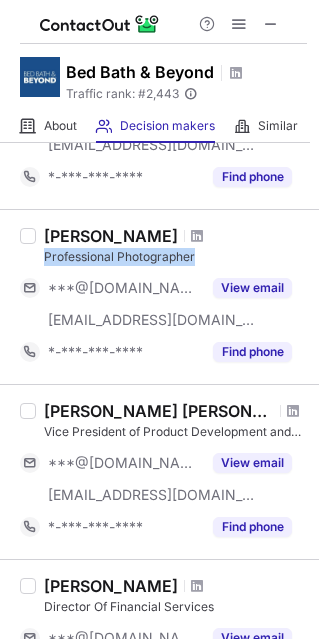 drag, startPoint x: 200, startPoint y: 256, endPoint x: 39, endPoint y: 256, distance: 161 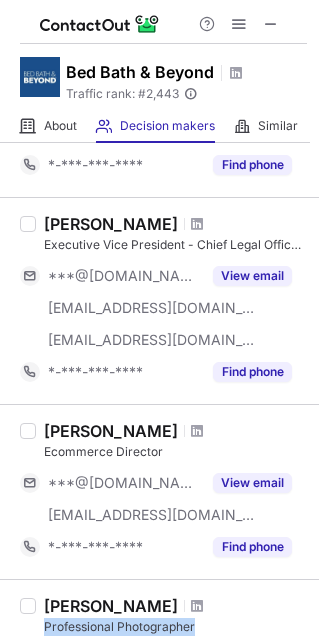 scroll, scrollTop: 353, scrollLeft: 0, axis: vertical 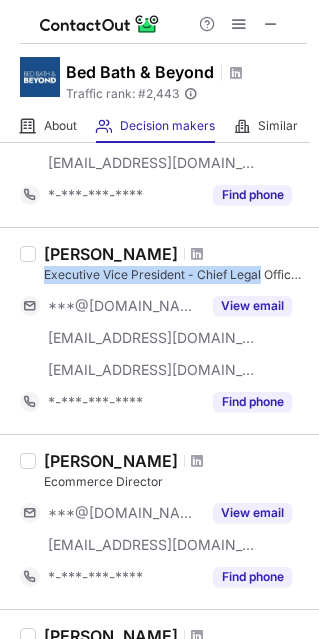 drag, startPoint x: 43, startPoint y: 274, endPoint x: 264, endPoint y: 279, distance: 221.05655 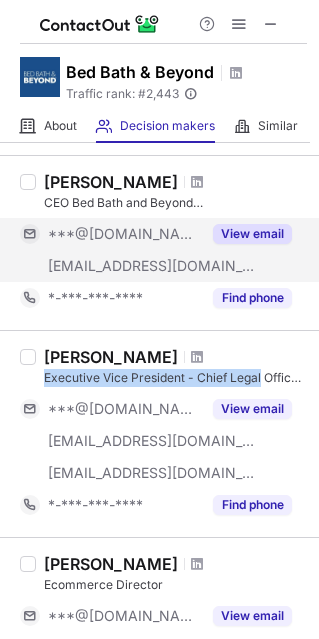 scroll, scrollTop: 220, scrollLeft: 0, axis: vertical 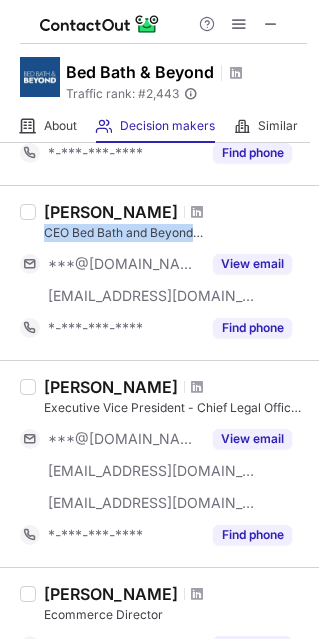 drag, startPoint x: 241, startPoint y: 230, endPoint x: 42, endPoint y: 226, distance: 199.04019 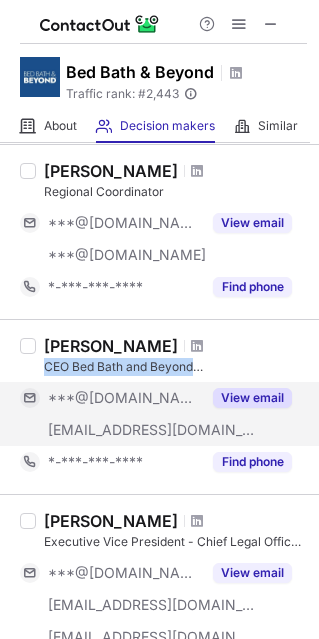scroll, scrollTop: 0, scrollLeft: 0, axis: both 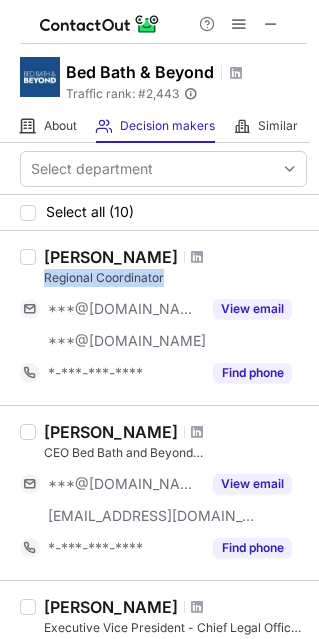 drag, startPoint x: 175, startPoint y: 277, endPoint x: 40, endPoint y: 286, distance: 135.29967 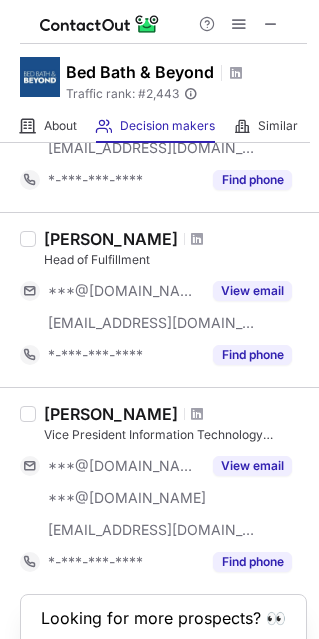 scroll, scrollTop: 1420, scrollLeft: 0, axis: vertical 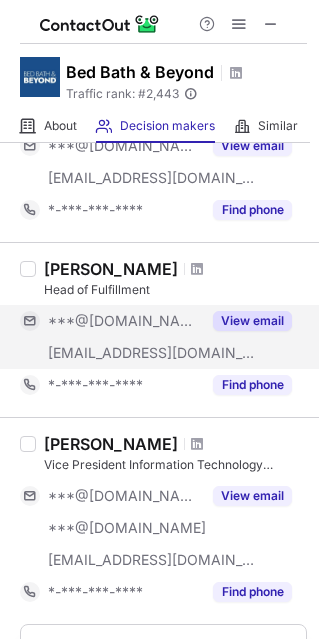 click on "View email" at bounding box center (252, 321) 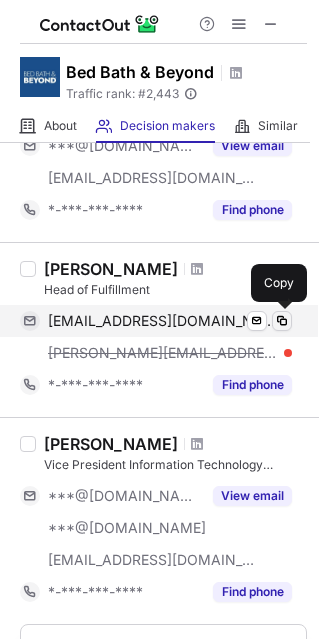 click at bounding box center (282, 321) 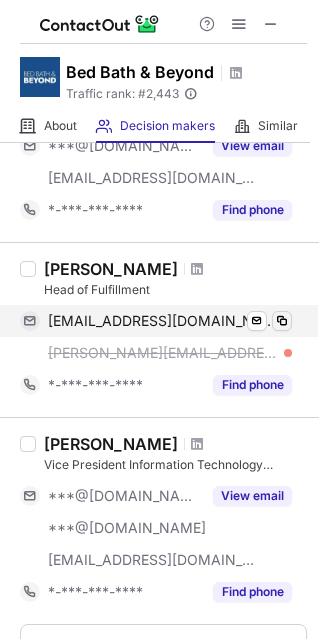 click at bounding box center (282, 321) 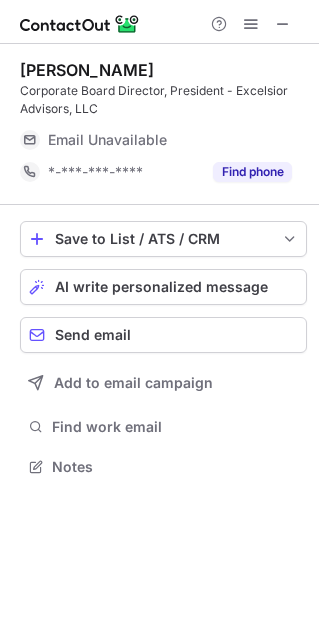 scroll, scrollTop: 10, scrollLeft: 10, axis: both 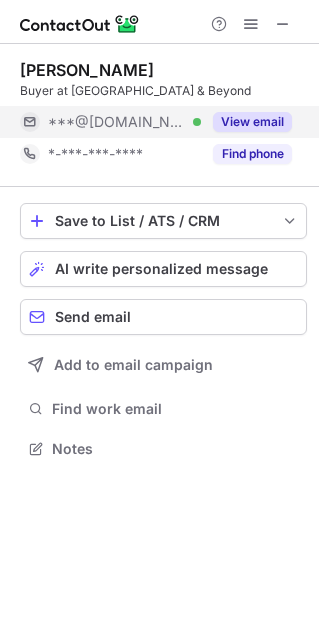 click on "View email" at bounding box center [252, 122] 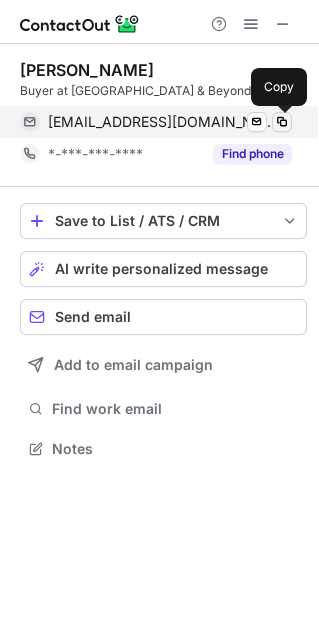 click at bounding box center [282, 122] 